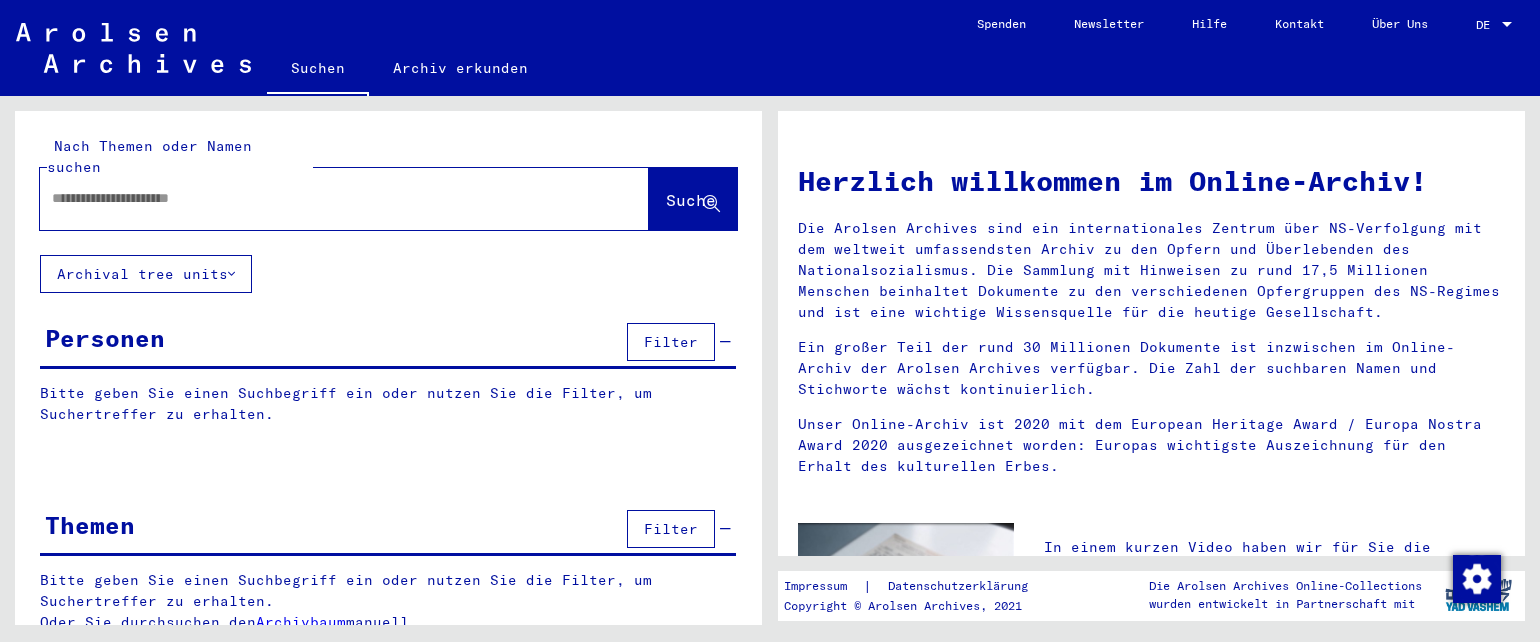 type on "*******" 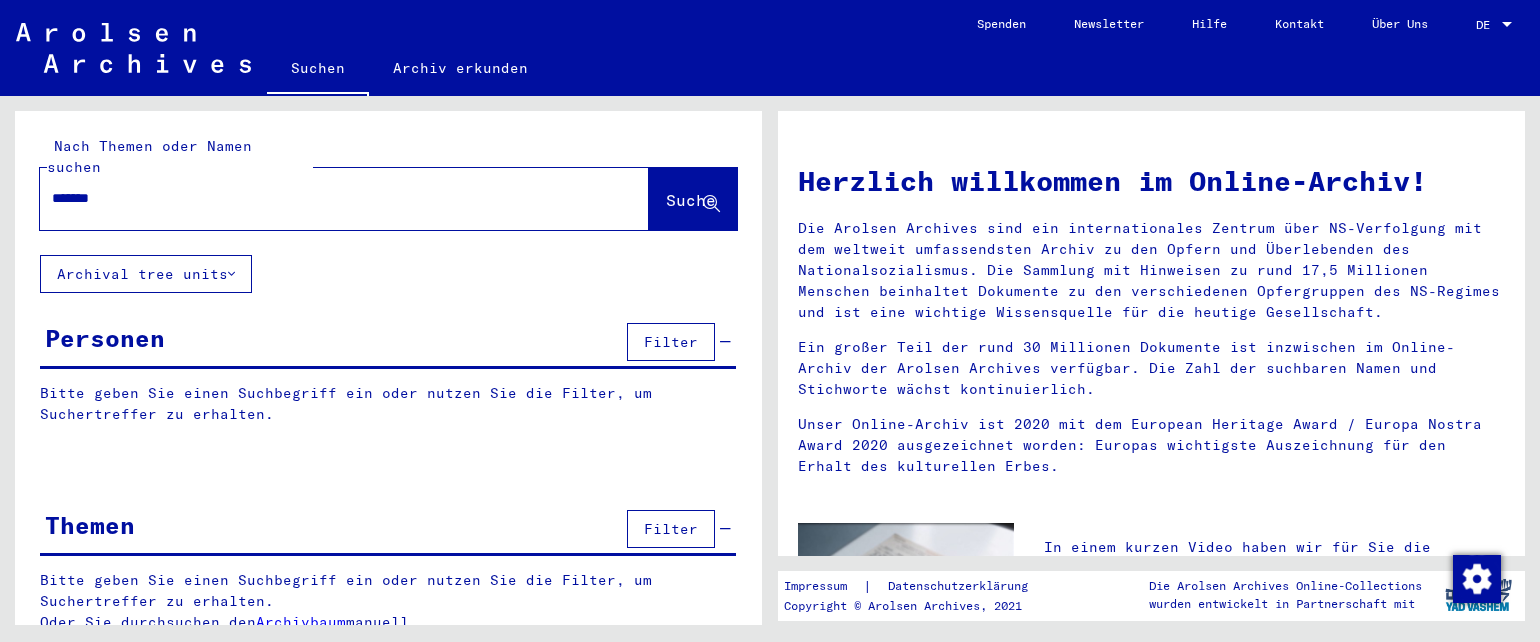 scroll, scrollTop: 0, scrollLeft: 0, axis: both 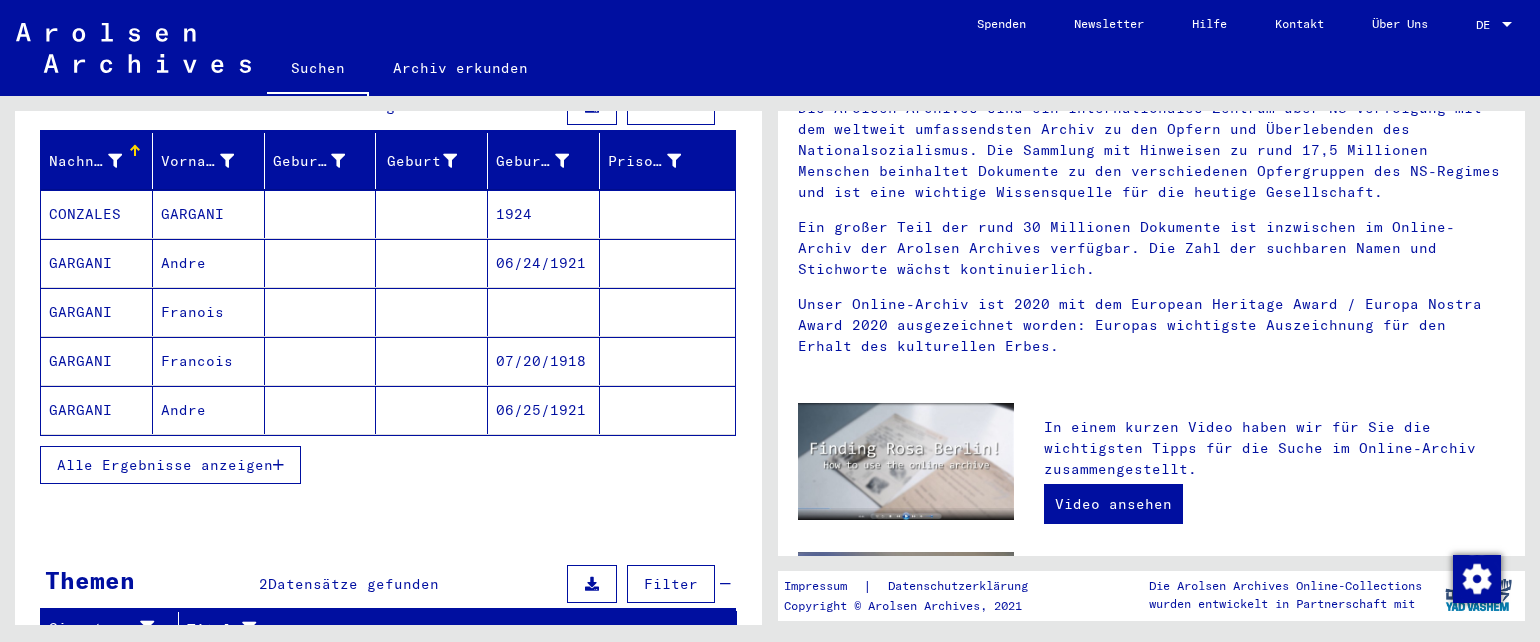 click on "Alle Ergebnisse anzeigen" at bounding box center (165, 465) 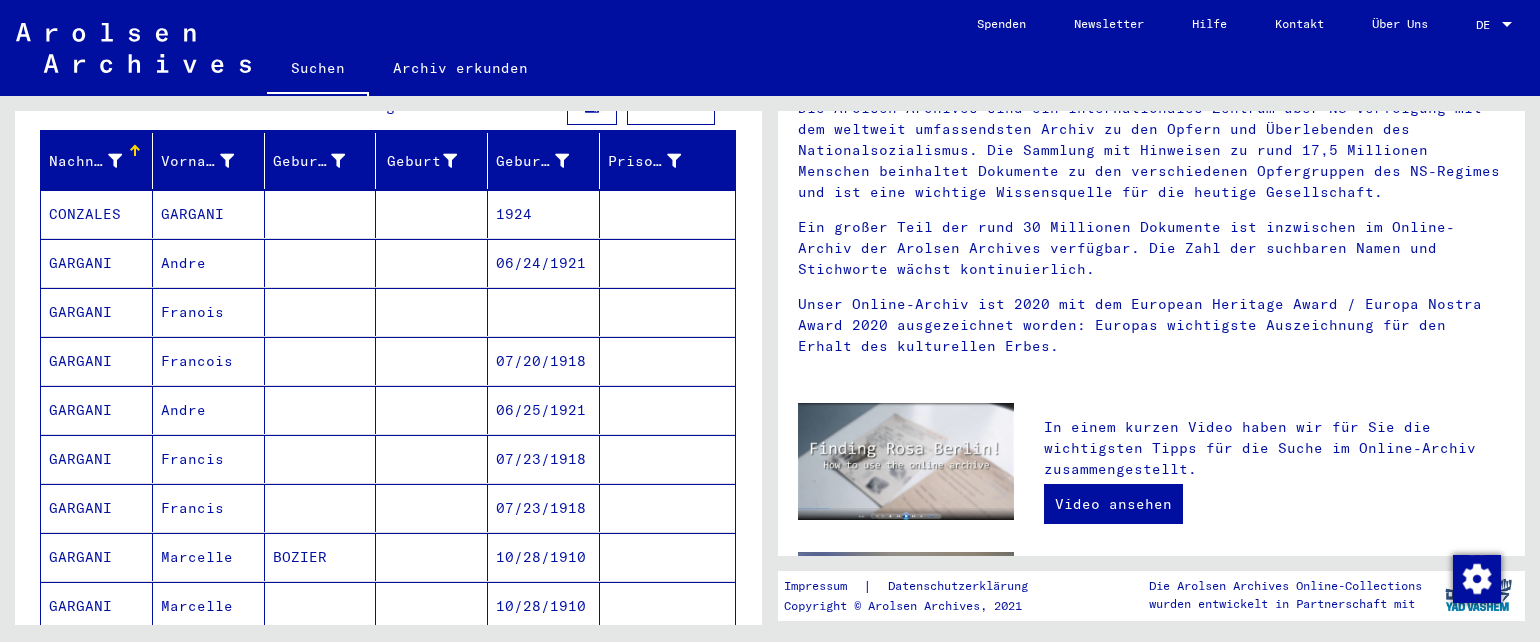 scroll, scrollTop: 700, scrollLeft: 0, axis: vertical 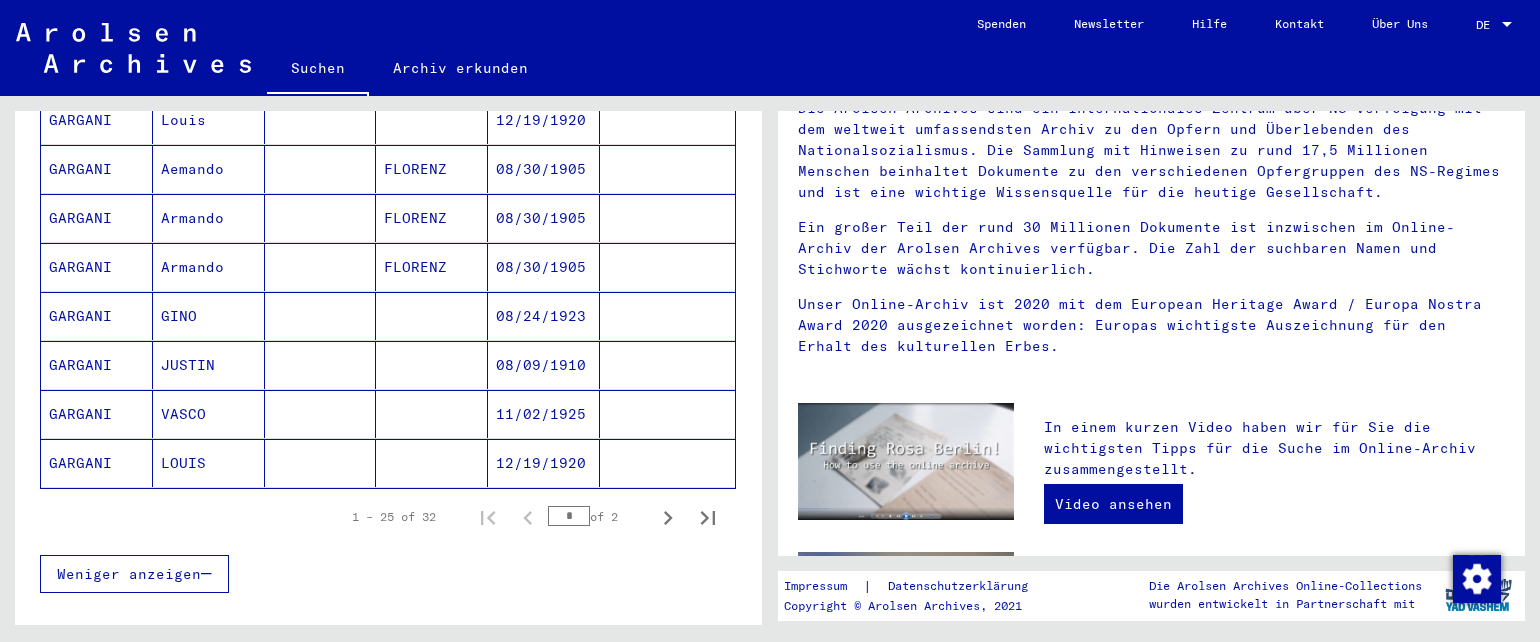 click on "GARGANI" at bounding box center (97, 463) 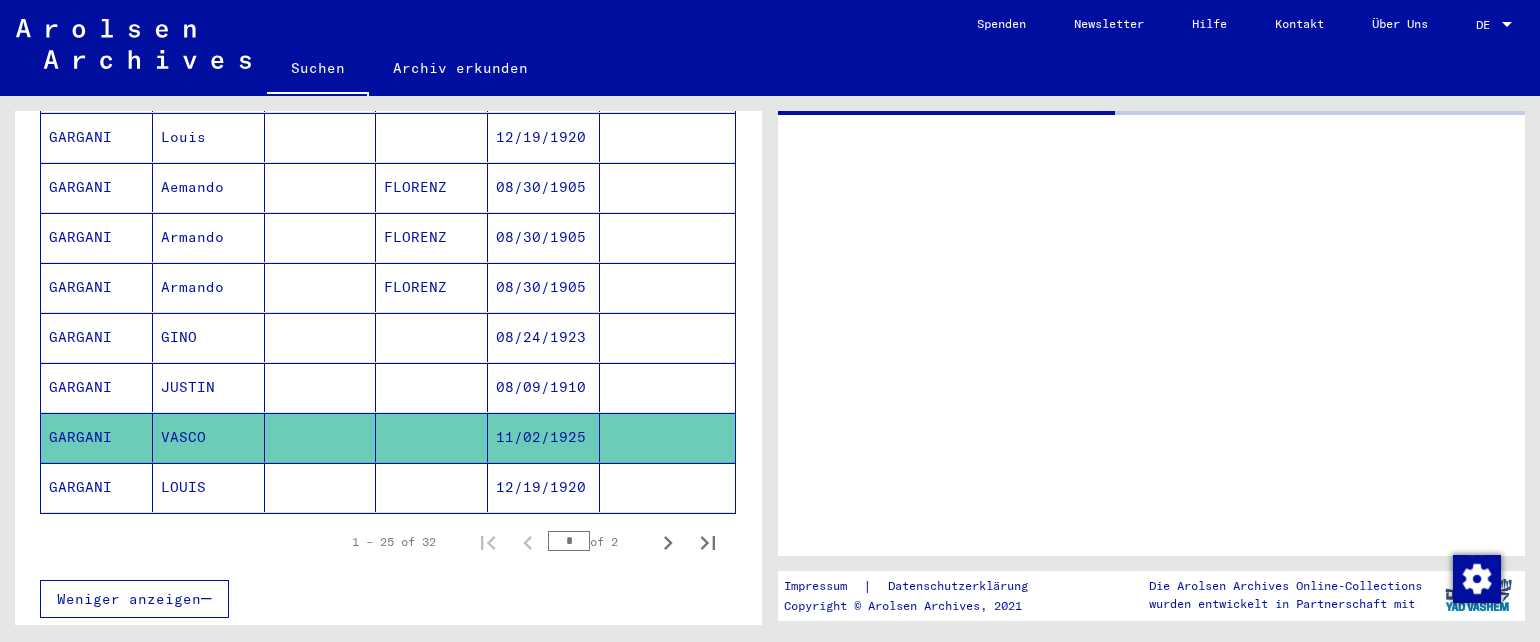 scroll, scrollTop: 0, scrollLeft: 0, axis: both 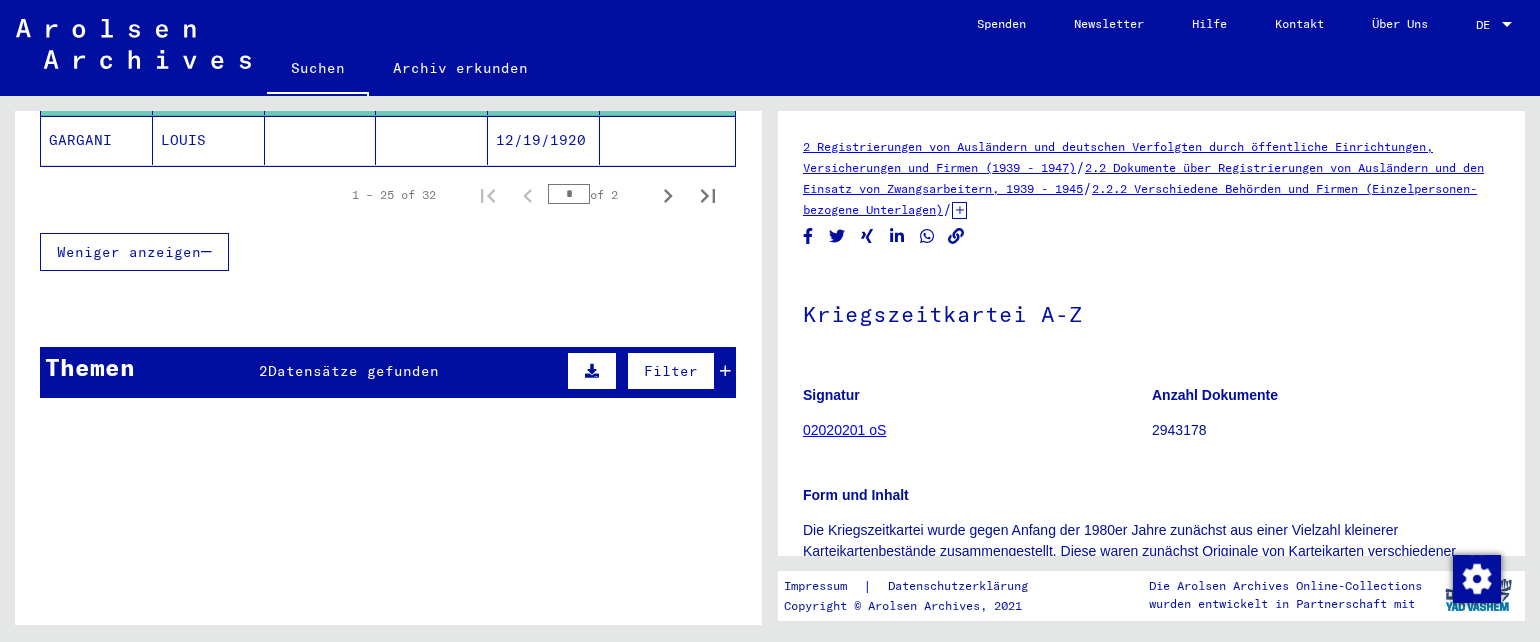 click on "Datensätze gefunden" at bounding box center [353, 371] 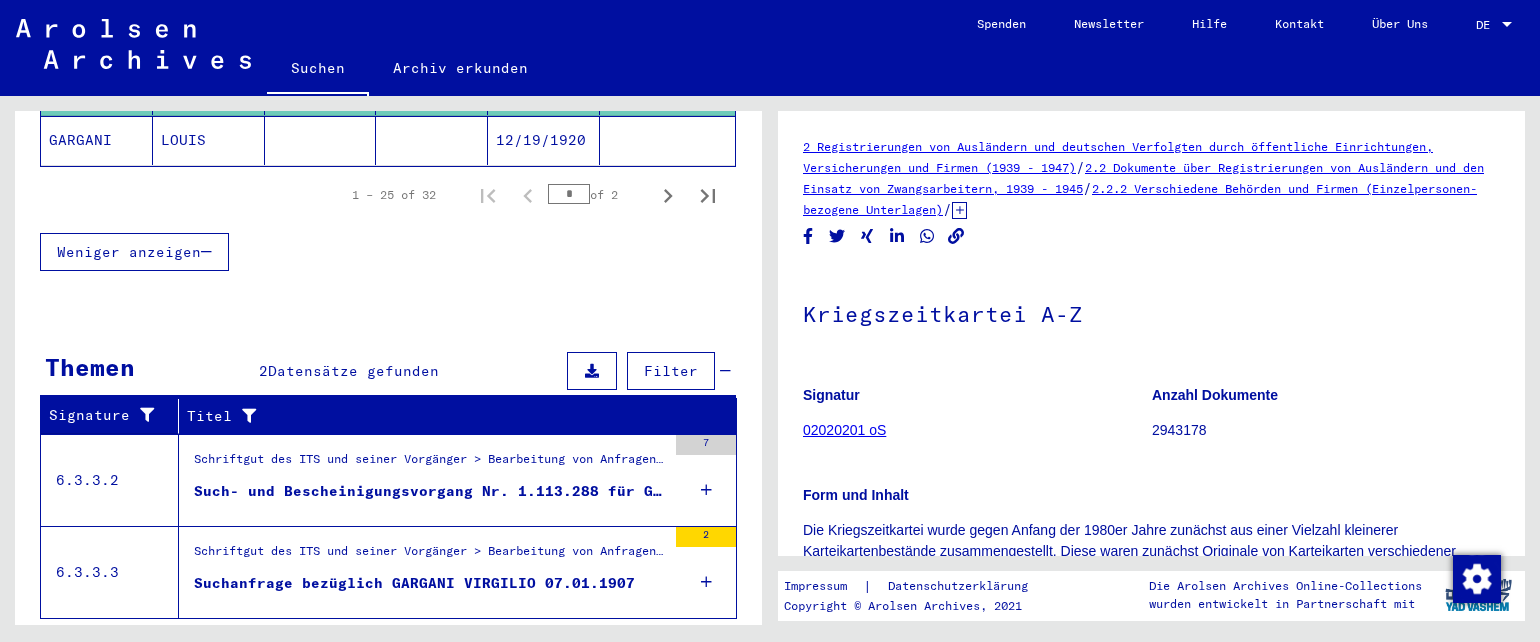 click on "Schriftgut des ITS und seiner Vorgänger > Bearbeitung von Anfragen > Fallbezogene Akten des ITS ab 1947 > T/D-Fallablage > Such- und Bescheinigungsvorgänge mit den (T/D-) Nummern von 1.000.000 bis 1.249.999 > Such- und Bescheinigungsvorgänge mit den (T/D-) Nummern von 1.113.000 bis 1.113.499" at bounding box center (430, 464) 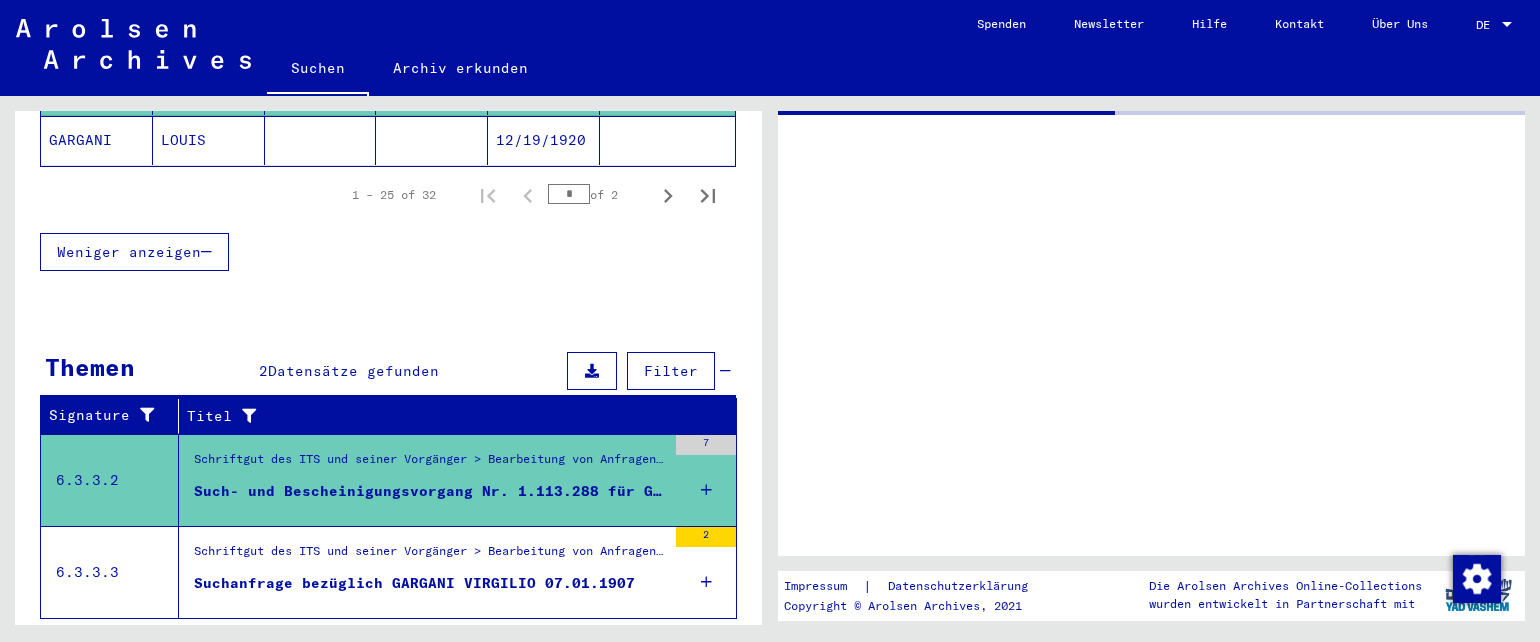 scroll, scrollTop: 1116, scrollLeft: 0, axis: vertical 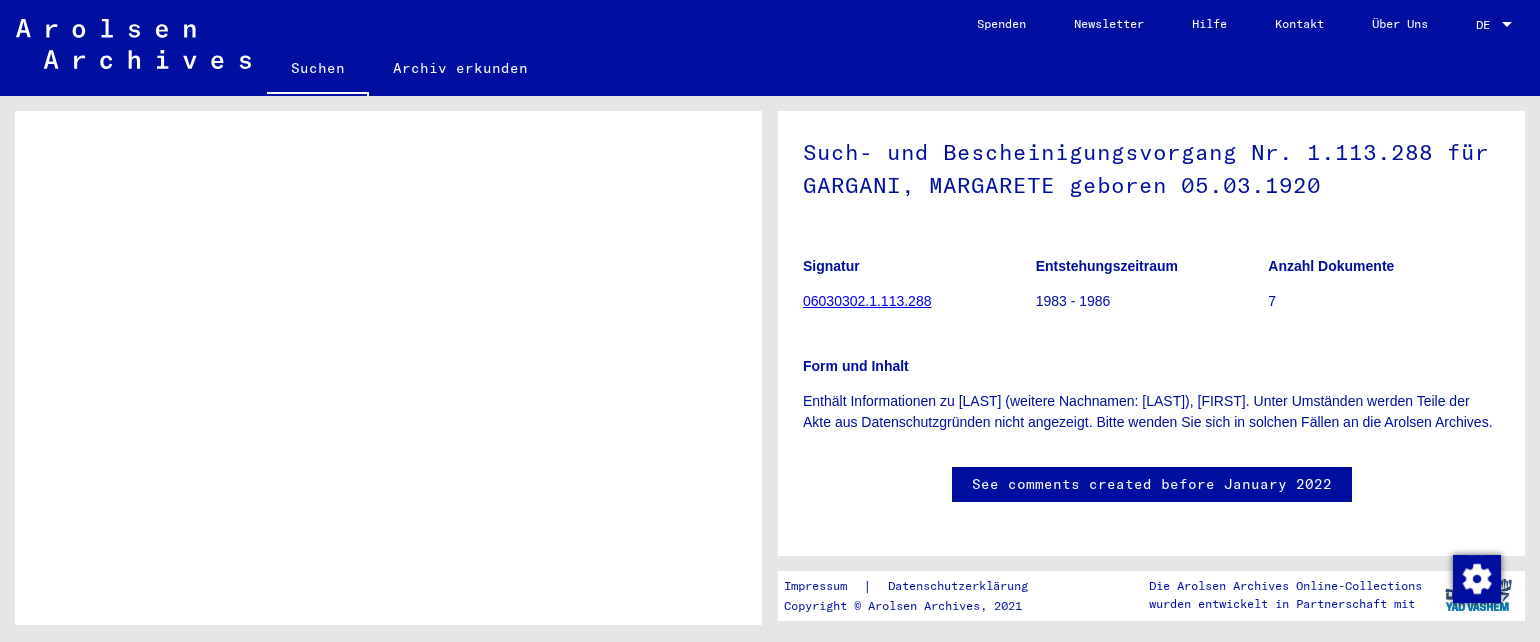 click on "06030302.1.113.288" 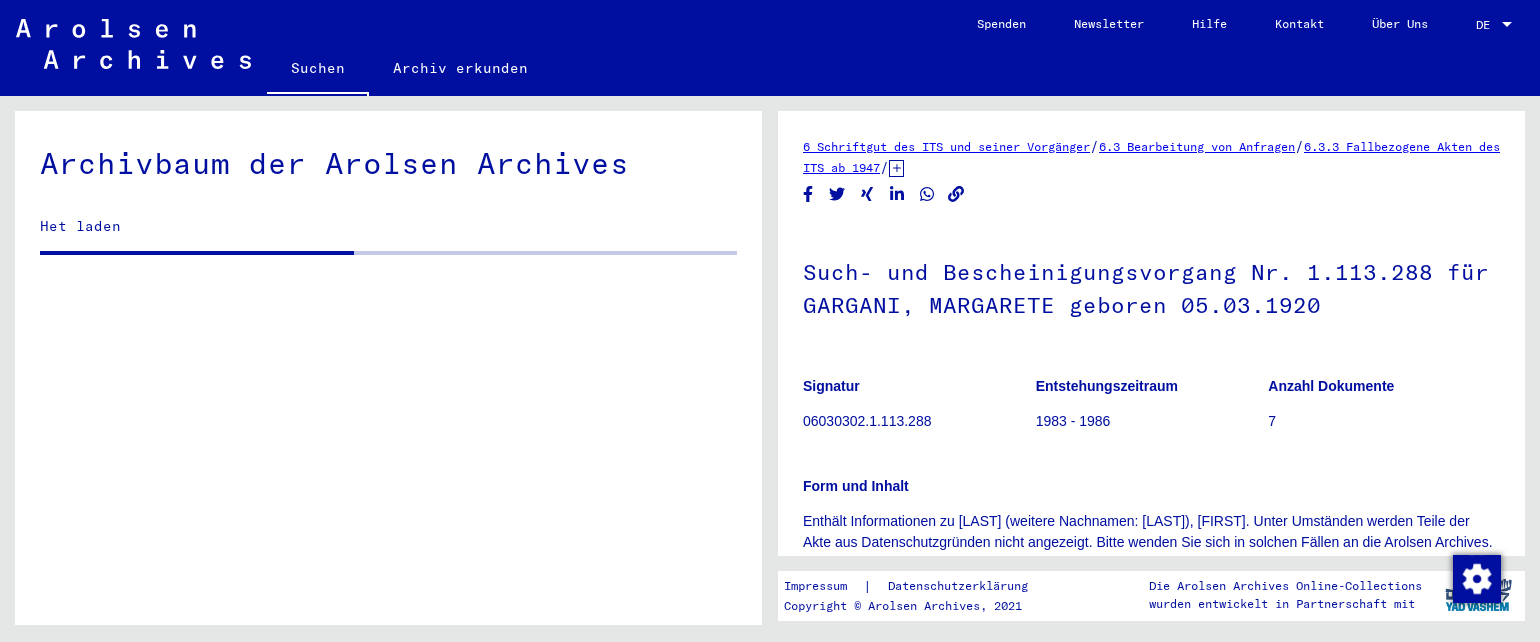 scroll, scrollTop: 0, scrollLeft: 0, axis: both 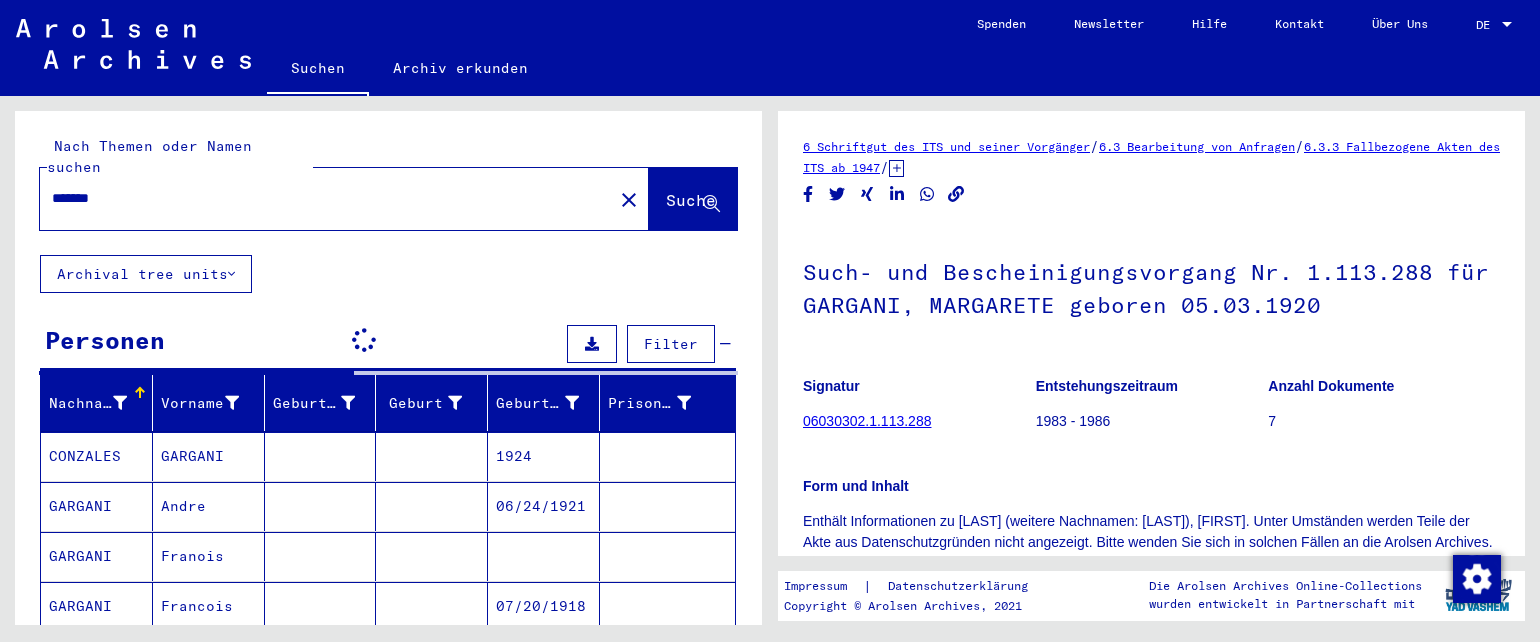 type on "*******" 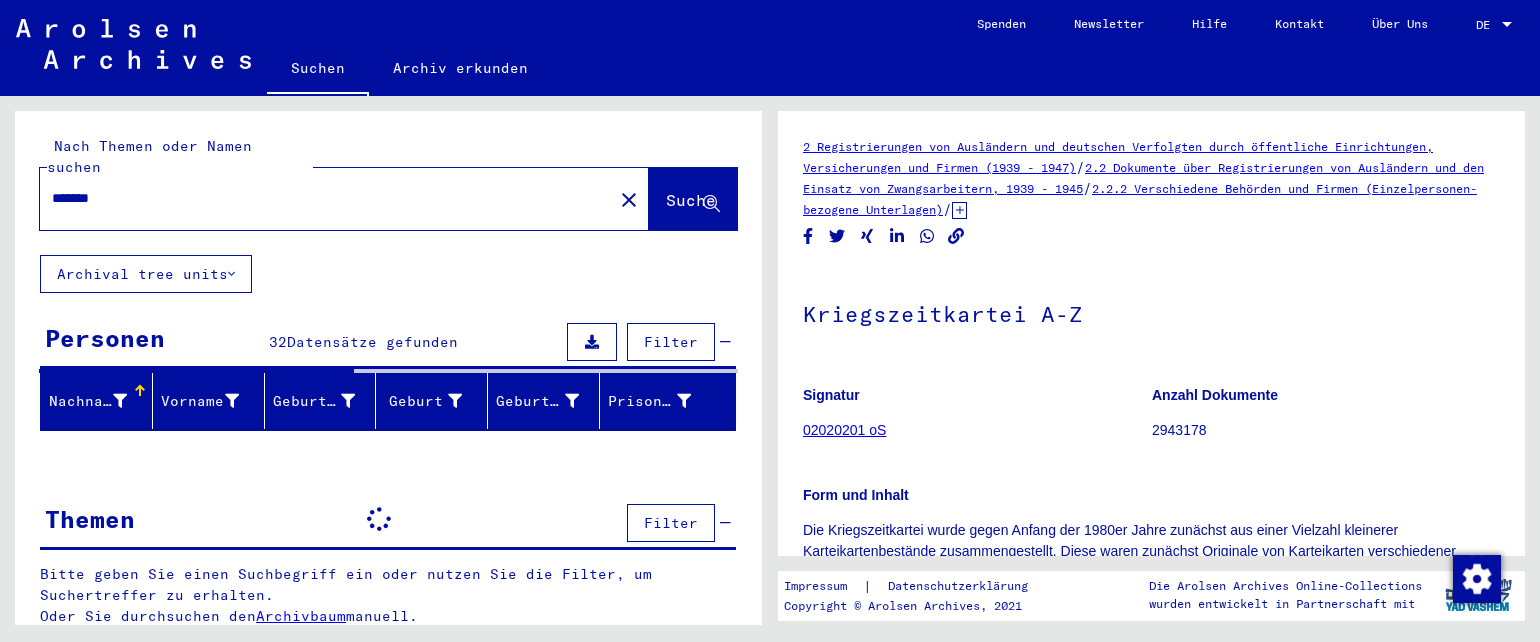 scroll, scrollTop: 0, scrollLeft: 0, axis: both 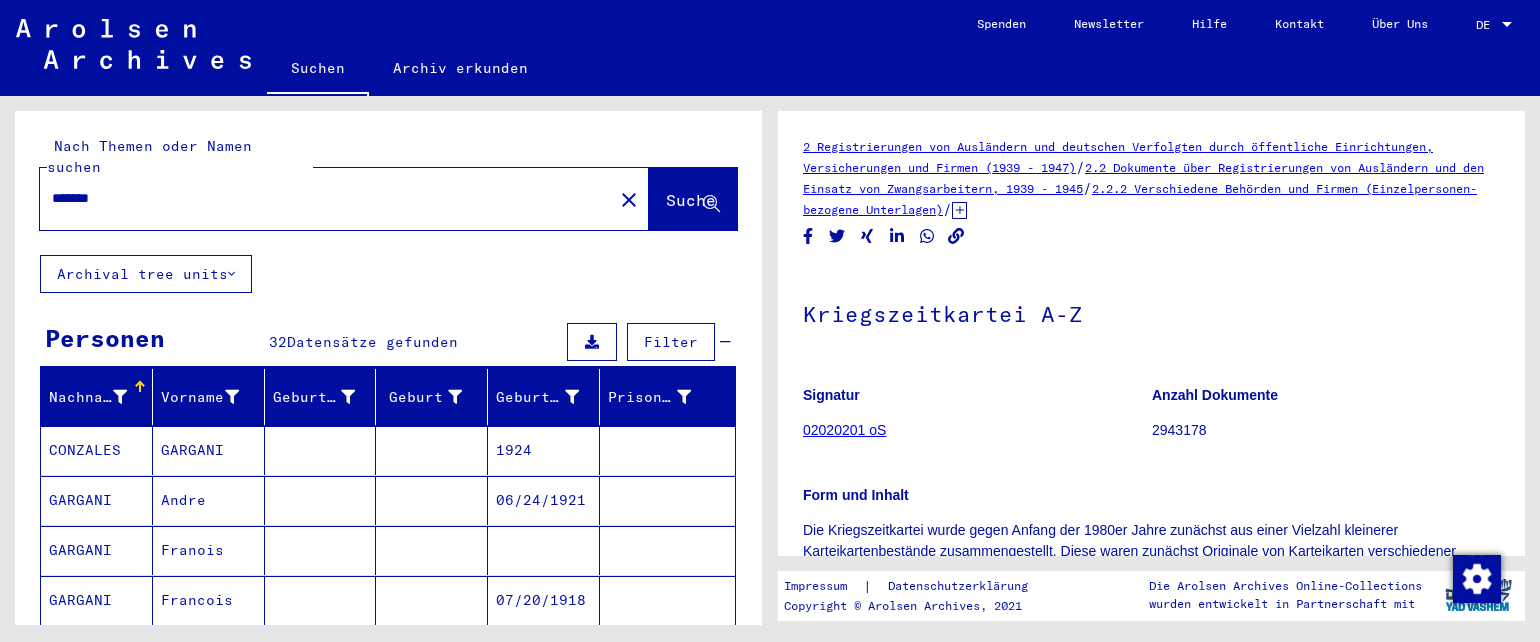 click on "Nach Themen oder Namen suchen ******* close  Suche     Archival tree units  Personen 32  Datensätze gefunden  Filter   Nachname   Vorname   Geburtsname   Geburt‏   Geburtsdatum   Prisoner #   [LAST]   [LAST]         [YEAR]      [LAST]   [FIRST]         [DATE]      [LAST]   [FIRST]               [LAST]   [FIRST]         [DATE]      [LAST]   [FIRST]         [DATE]     Alle Ergebnisse anzeigen  Signature Nachname Vorname Geburtsname Geburt‏ Geburtsdatum Prisoner # Vater (Adoptivvater) Mutter (Adoptivmutter) Religion Nationalität Beruf Haftstätte Sterbedatum Letzter Wohnort Letzter Wohnort (Land) Haftstätte Letzter Wohnort (Provinz) Letzter Wohnort (Ort) Letzter Wohnort (Stadtteil) Letzter Wohnort (Straße) Letzter Wohnort (Hausnummer) 2.2.2.1 - Kriegszeitkartei (Melde- und Registrierkarten, Arbeitsbücher, individueller Schriftverkehr) [LAST] [LAST] [YEAR] 2.1.1.1 - Informationen verschiedener Art [LAST] [FIRST] [DATE] 2.1.1.1 - Informationen über Ausländer, die sich während des Kriegs im Kreis Neustadt an der Waldnaab aufhielten [LAST] [FIRST] [LAST] [FIRST] [DATE] [LAST] [FIRST] [DATE]" 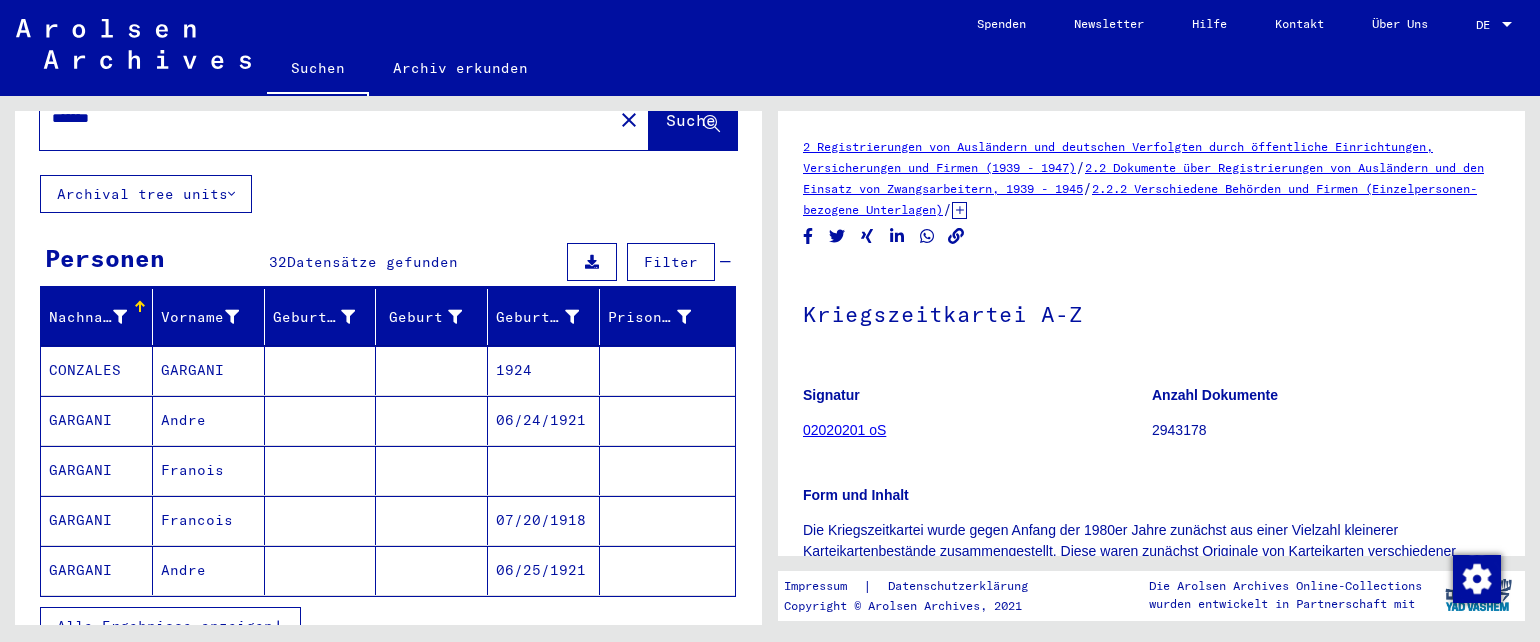 scroll, scrollTop: 120, scrollLeft: 0, axis: vertical 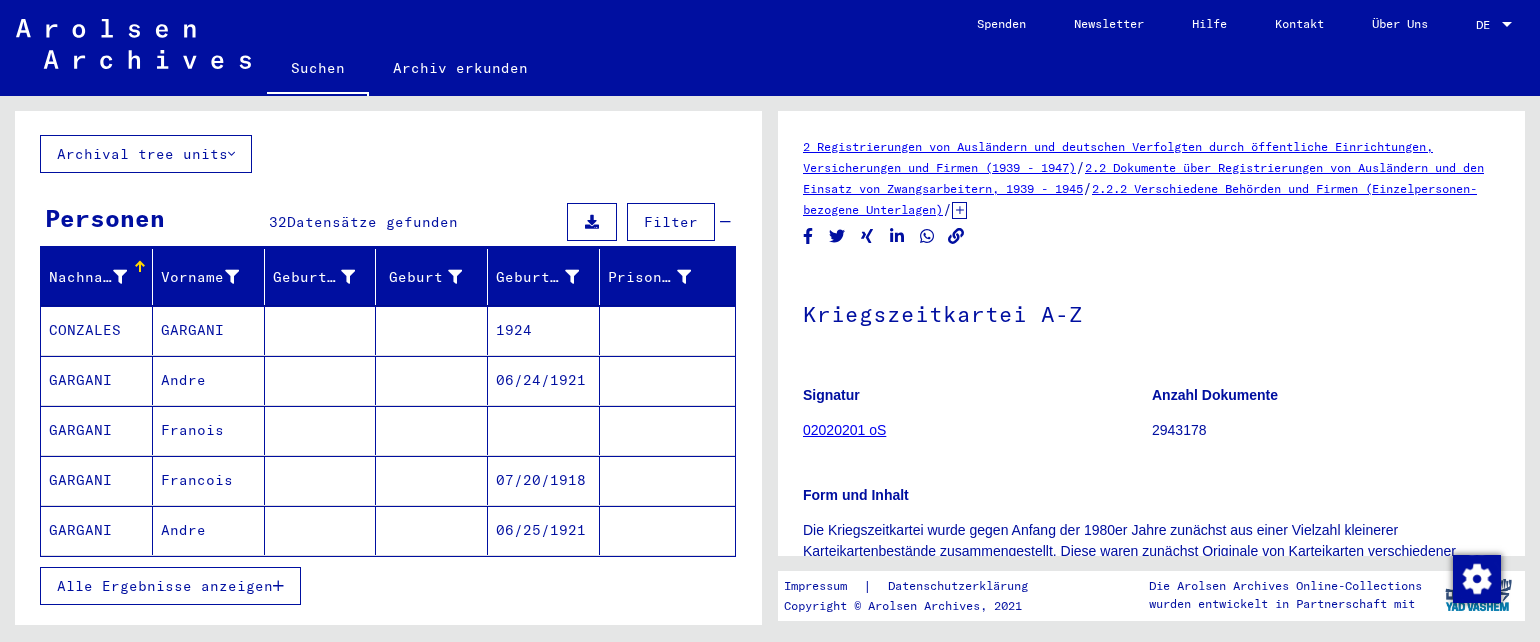 click on "Alle Ergebnisse anzeigen" at bounding box center (165, 586) 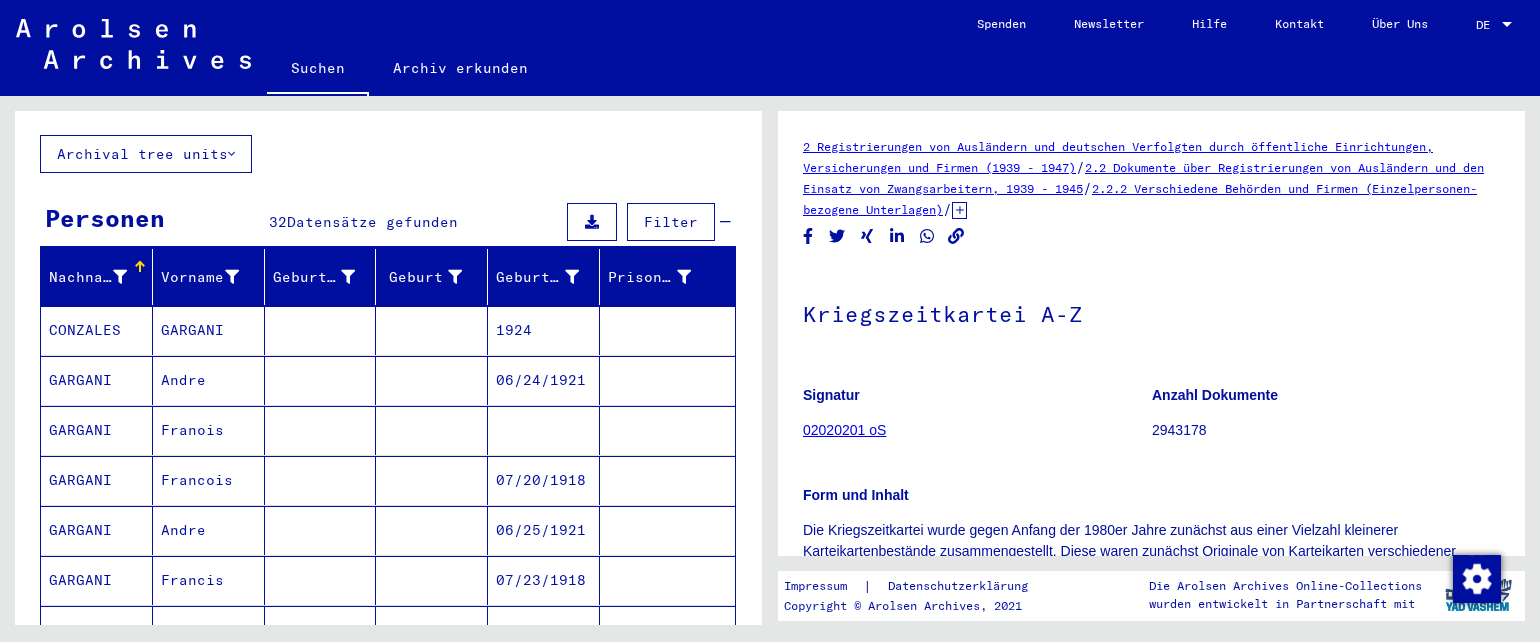 scroll, scrollTop: 583, scrollLeft: 0, axis: vertical 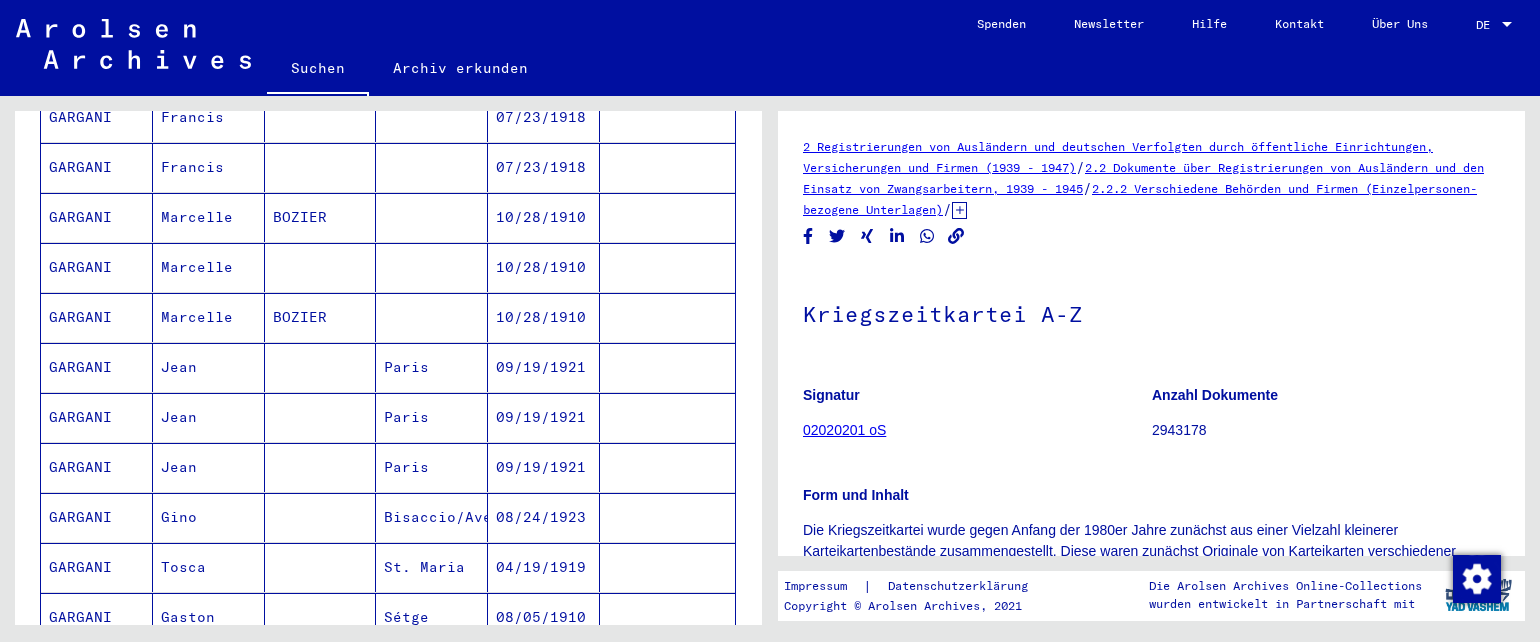 click on "Nachname   Vorname   Geburtsname   Geburt‎   Geburtsdatum   Prisoner #   [LAST]   [LAST]         [YEAR]      [LAST]   [FIRST]         [DATE]      [LAST]   [FIRST]               [LAST]   [FIRST]         [DATE]      [LAST]   [FIRST]         [DATE]      [LAST]   [FIRST]         [DATE]      [LAST]   [FIRST]         [DATE]      [LAST]   [FIRST]   [LAST]      [DATE]      [LAST]   [FIRST]         [DATE]      [LAST]   [FIRST]   [LAST]      [DATE]      [LAST]   [FIRST]      [CITY]   [DATE]      [LAST]   [FIRST]      [CITY]   [DATE]      [LAST]   [FIRST]      [CITY]   [DATE]      [LAST]   [FIRST]      [CITY]/[CITY]   [DATE]      [LAST]   [FIRST]      [CITY]   [DATE]      [LAST]   [FIRST]      [CITY]   [DATE]      [LAST]   [FIRST]   [COUNTRY]   [DATE]      [LAST]   [FIRST]         [DATE]      [LAST]   [FIRST]      [CITY]   [DATE]      [LAST]   [FIRST]      [CITY]   [DATE]      [LAST]   [FIRST]      [CITY]   [DATE]      [LAST]" at bounding box center (388, 505) 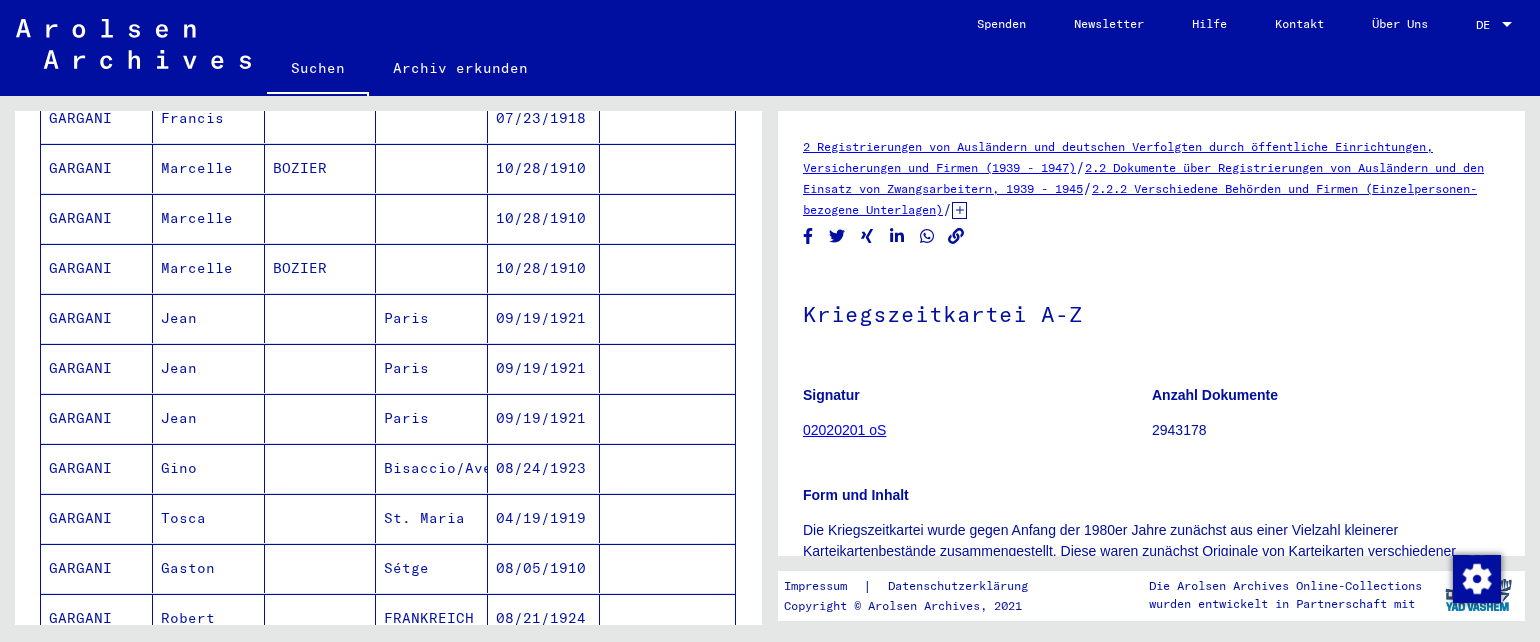 scroll, scrollTop: 644, scrollLeft: 0, axis: vertical 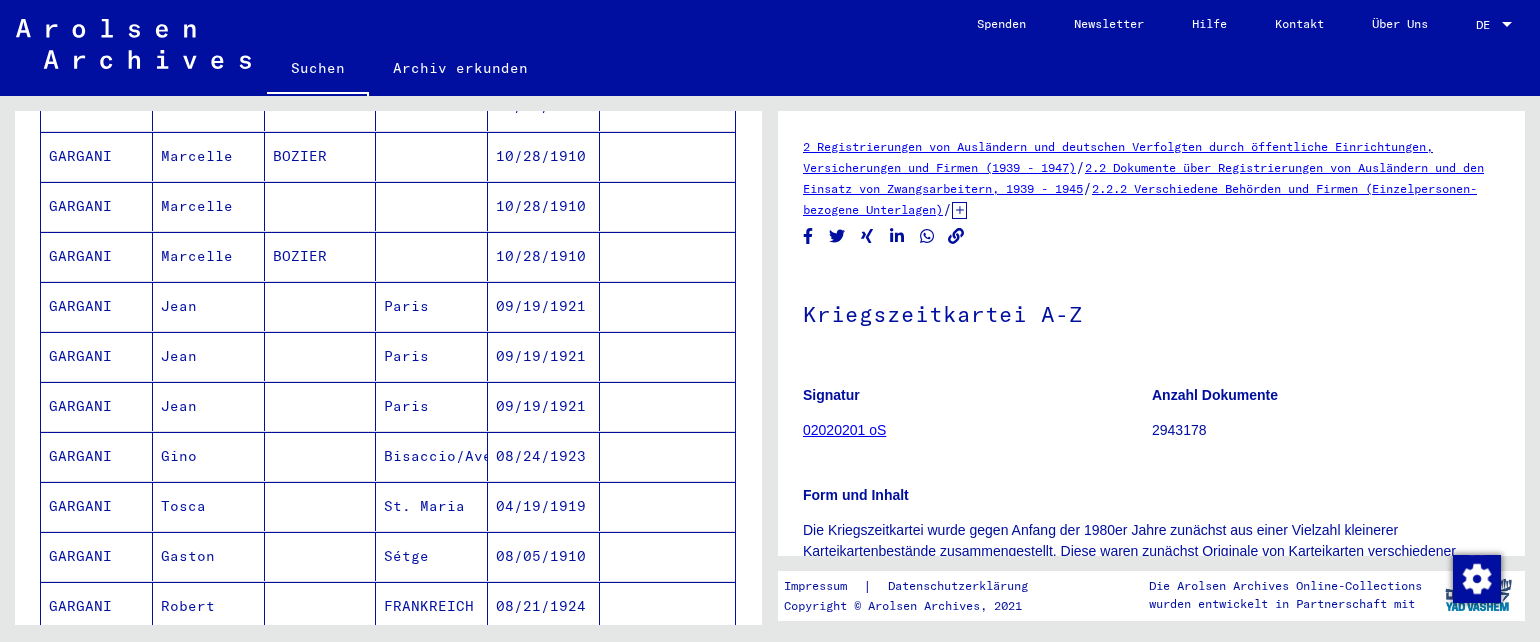 drag, startPoint x: 610, startPoint y: 465, endPoint x: 1016, endPoint y: 434, distance: 407.18176 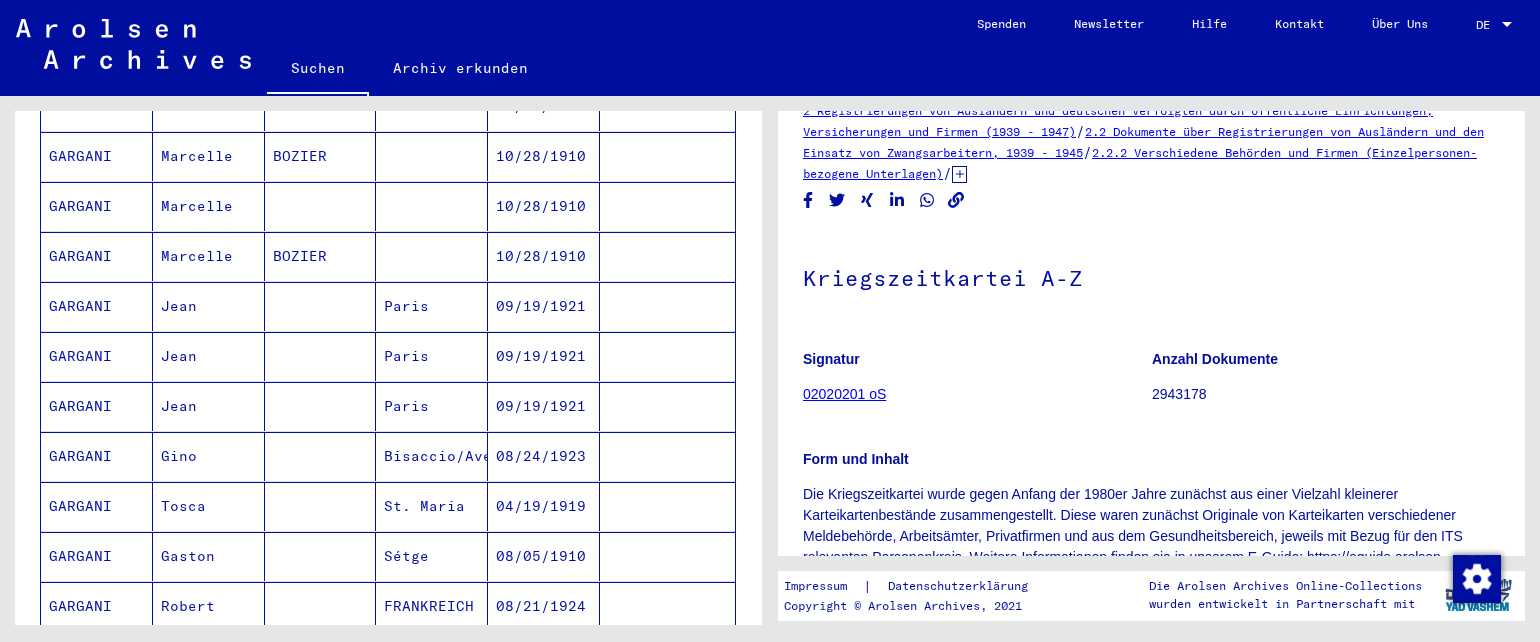 scroll, scrollTop: 40, scrollLeft: 0, axis: vertical 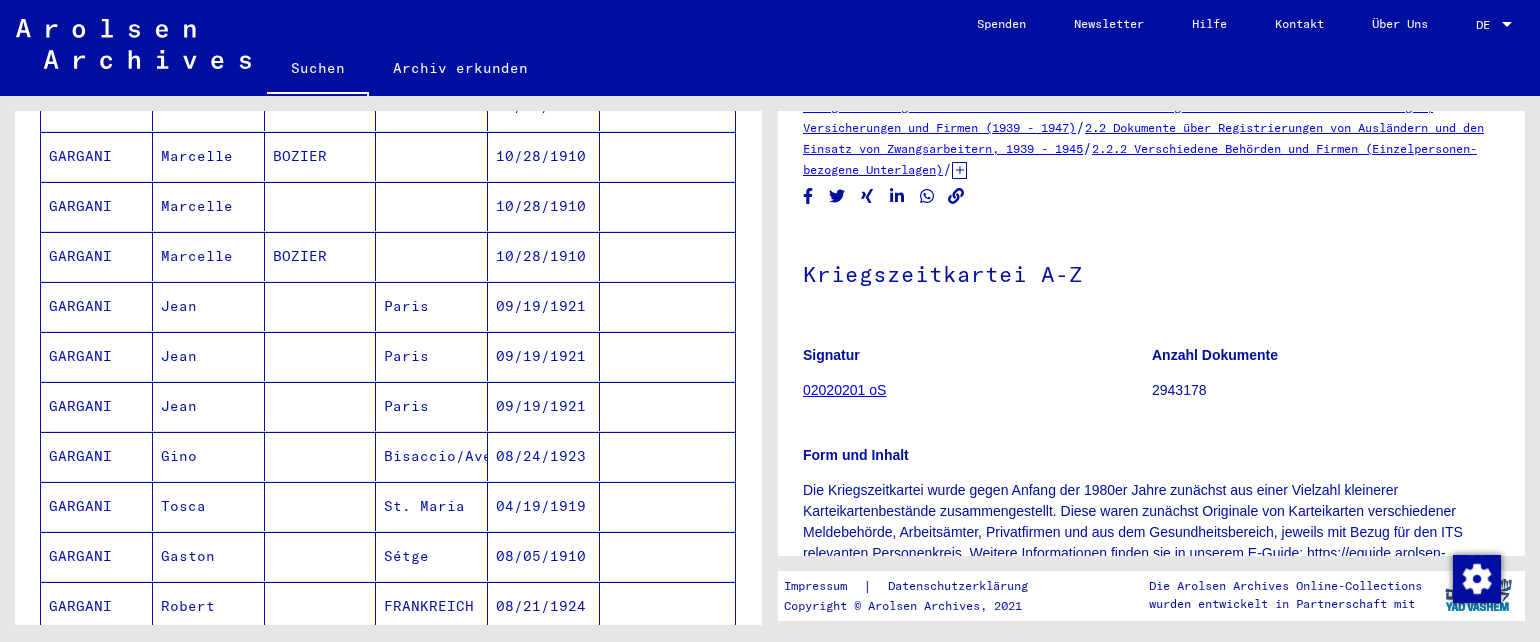 click on "Nachname   Vorname   Geburtsname   Geburt‎   Geburtsdatum   Prisoner #   [LAST]   [LAST]         [YEAR]      [LAST]   [FIRST]         [DATE]      [LAST]   [FIRST]               [LAST]   [FIRST]         [DATE]      [LAST]   [FIRST]         [DATE]      [LAST]   [FIRST]         [DATE]      [LAST]   [FIRST]         [DATE]      [LAST]   [FIRST]   [LAST]      [DATE]      [LAST]   [FIRST]         [DATE]      [LAST]   [FIRST]   [LAST]      [DATE]      [LAST]   [FIRST]      [CITY]   [DATE]      [LAST]   [FIRST]      [CITY]   [DATE]      [LAST]   [FIRST]      [CITY]   [DATE]      [LAST]   [FIRST]      [CITY]/[CITY]   [DATE]      [LAST]   [FIRST]      [CITY]   [DATE]      [LAST]   [FIRST]      [CITY]   [DATE]      [LAST]   [FIRST]   [COUNTRY]   [DATE]      [LAST]   [FIRST]         [DATE]      [LAST]   [FIRST]      [CITY]   [DATE]      [LAST]   [FIRST]      [CITY]   [DATE]      [LAST]   [FIRST]      [CITY]   [DATE]      [LAST]" at bounding box center (388, 444) 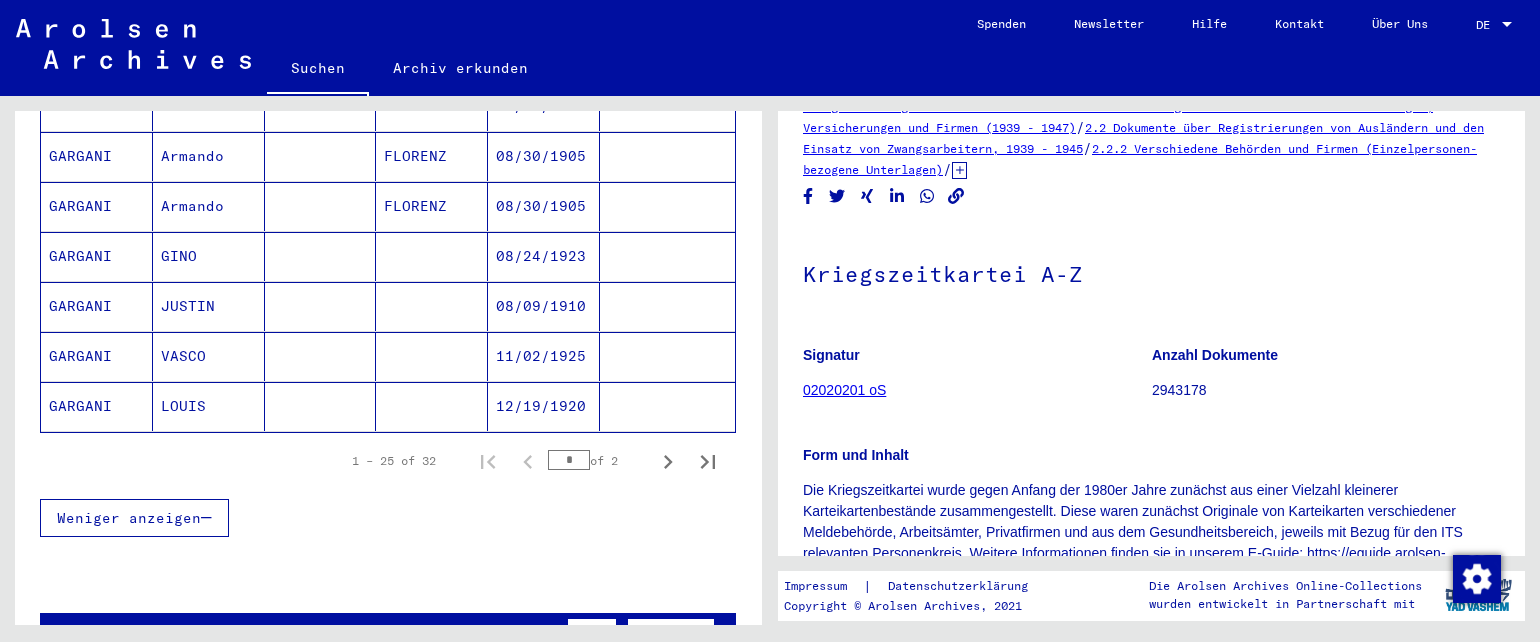 scroll, scrollTop: 1284, scrollLeft: 0, axis: vertical 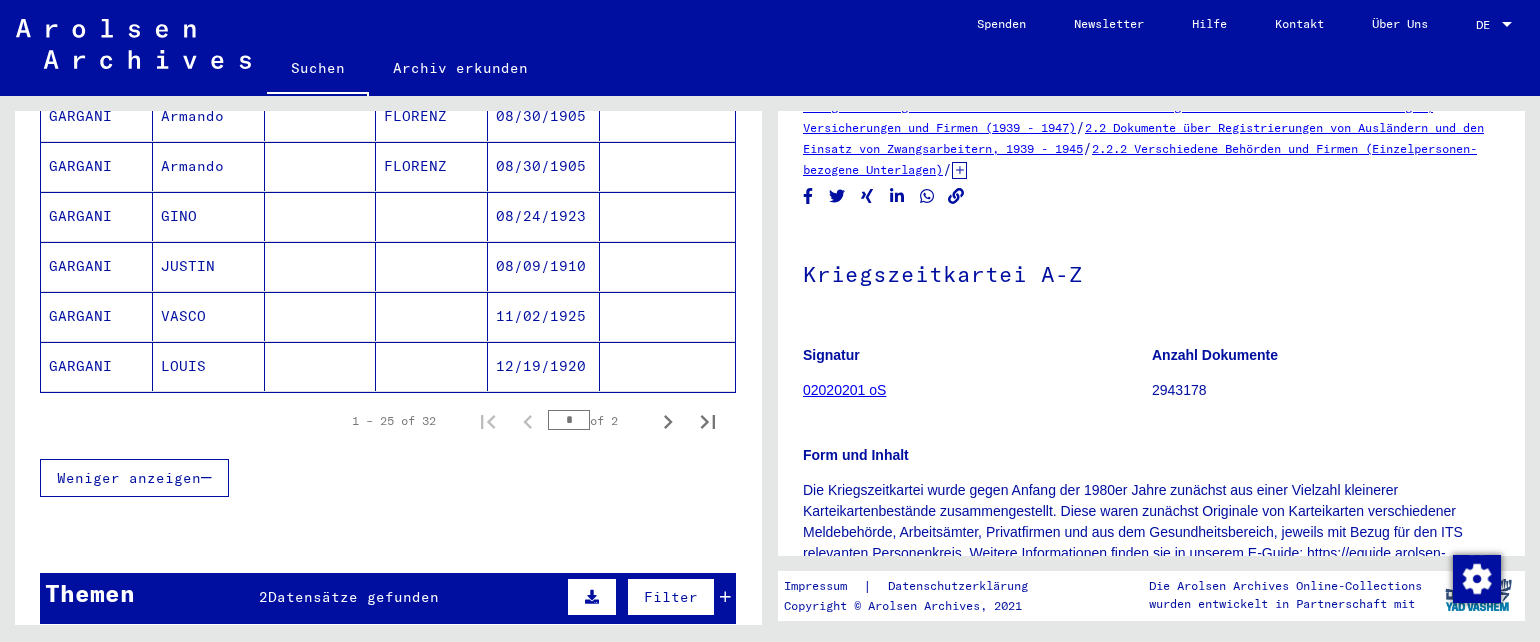 click on "Datensätze gefunden" at bounding box center (353, 597) 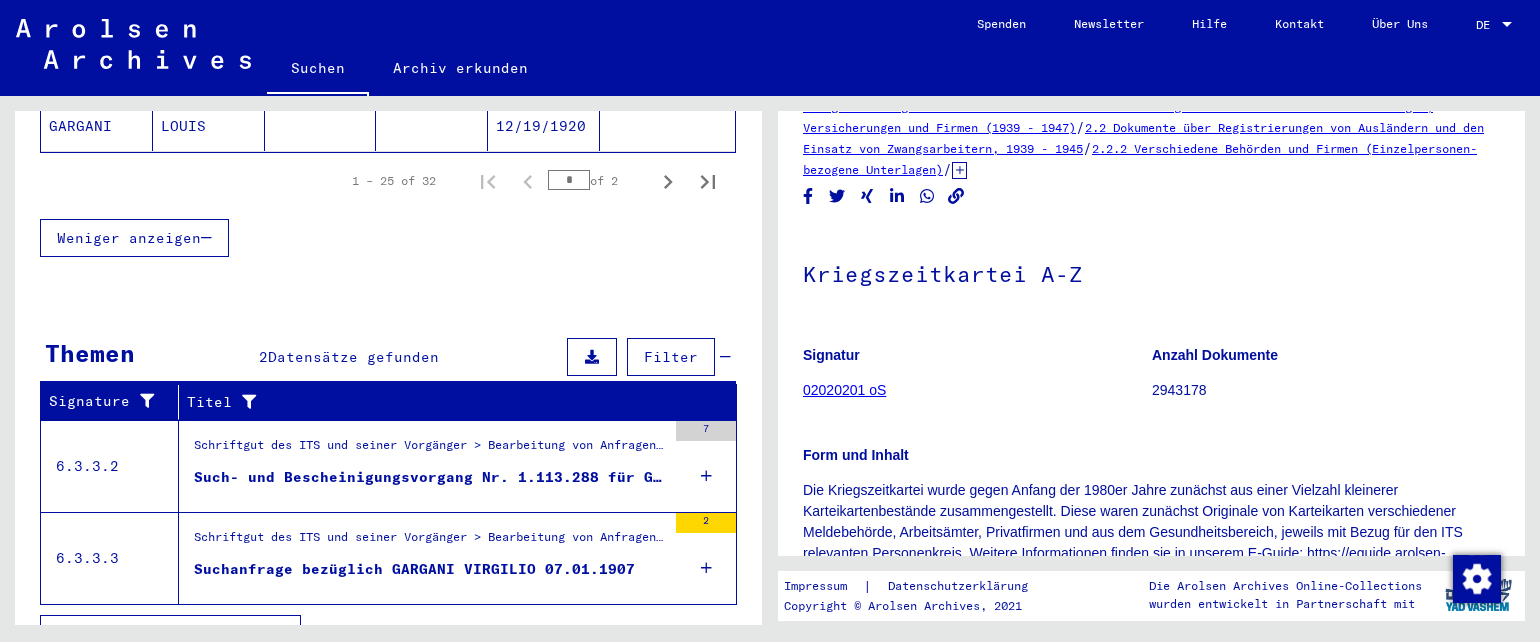 scroll, scrollTop: 1526, scrollLeft: 0, axis: vertical 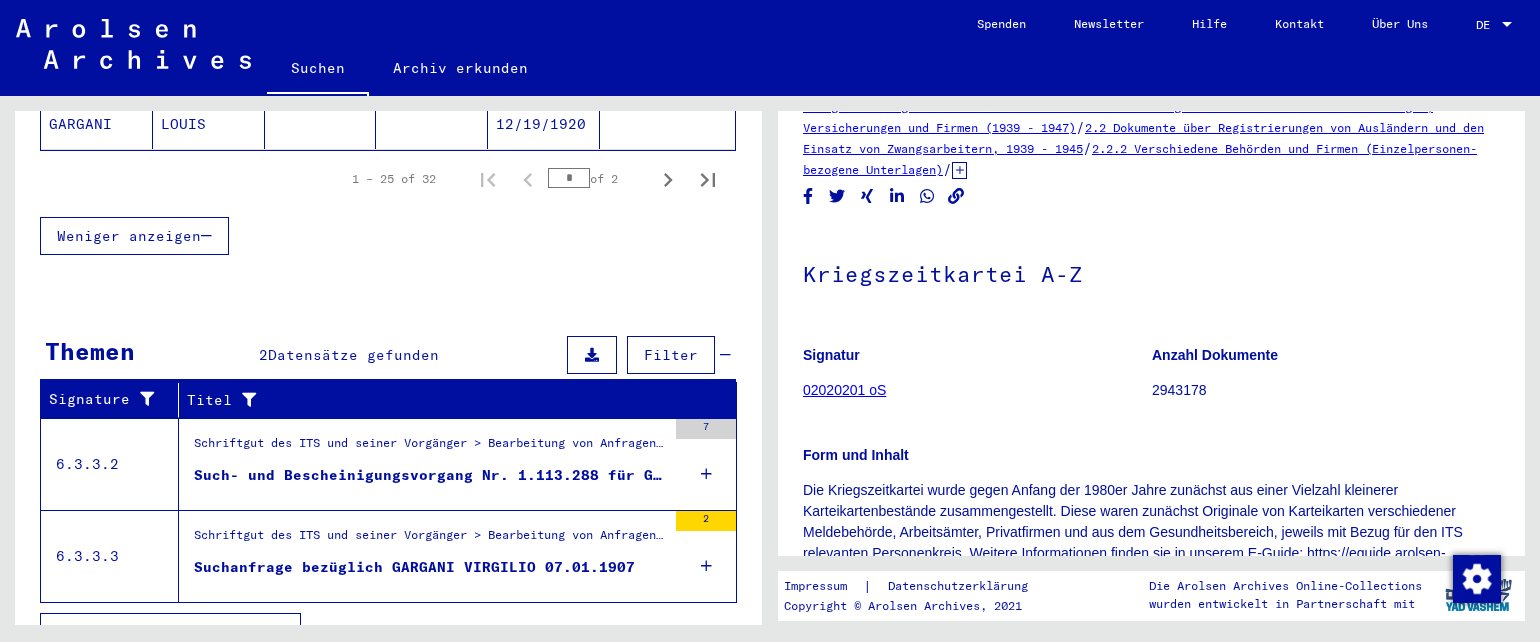 click at bounding box center [278, 632] 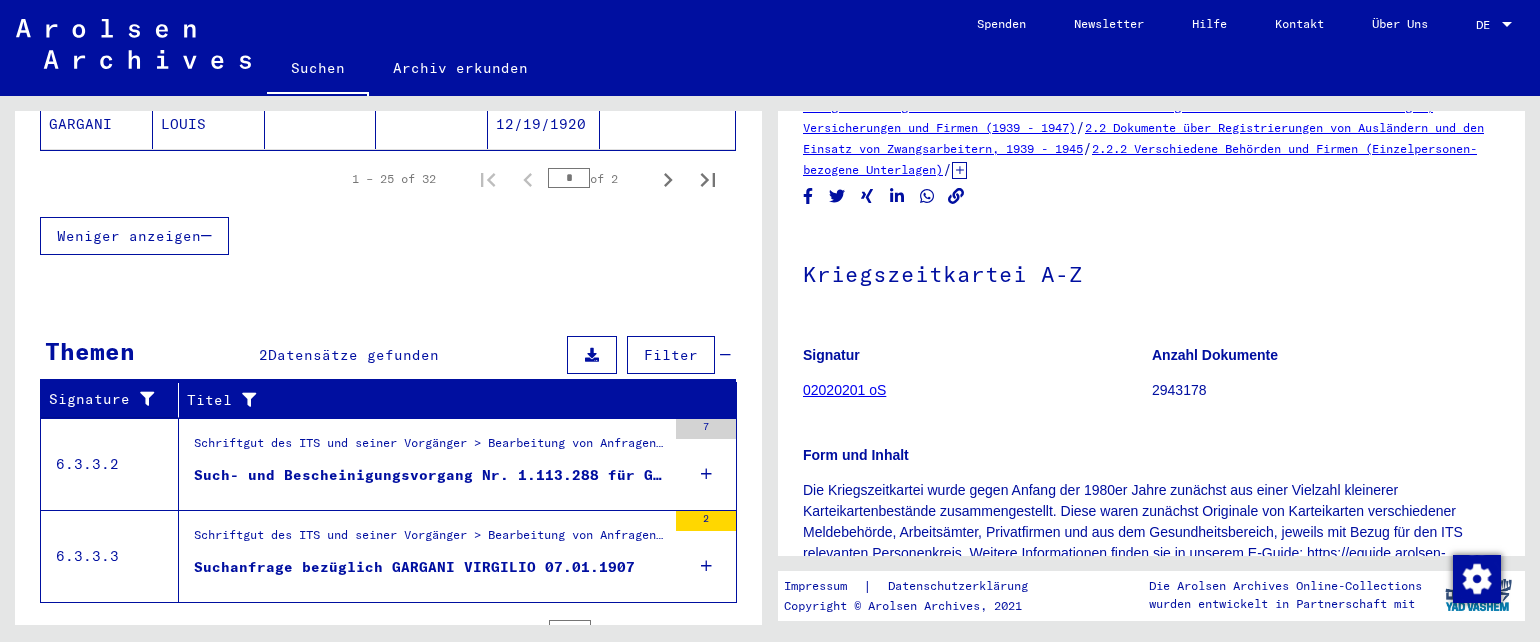 scroll, scrollTop: 1116, scrollLeft: 0, axis: vertical 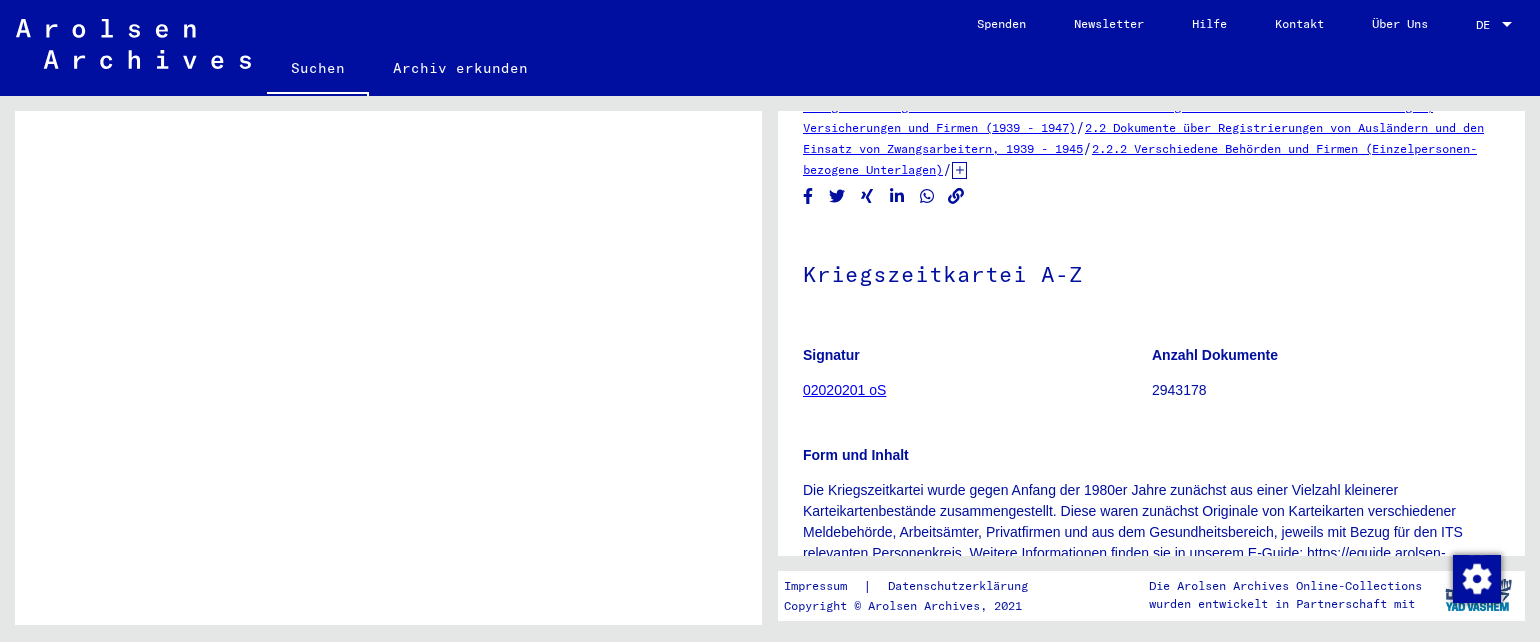click on "Nachname   Vorname   Geburtsname   Geburt‎   Geburtsdatum   Prisoner #   [LAST]   [LAST]         [YEAR]      [LAST]   [FIRST]         [DATE]      [LAST]   [FIRST]               [LAST]   [FIRST]         [DATE]      [LAST]   [FIRST]         [DATE]      [LAST]   [FIRST]         [DATE]      [LAST]   [FIRST]         [DATE]      [LAST]   [FIRST]   [LAST]      [DATE]      [LAST]   [FIRST]         [DATE]      [LAST]   [FIRST]   [LAST]      [DATE]      [LAST]   [FIRST]      [CITY]   [DATE]      [LAST]   [FIRST]      [CITY]   [DATE]      [LAST]   [FIRST]      [CITY]   [DATE]      [LAST]   [FIRST]      [CITY]/[CITY]   [DATE]      [LAST]   [FIRST]      [CITY]   [DATE]      [LAST]   [FIRST]      [CITY]   [DATE]      [LAST]   [FIRST]   [COUNTRY]   [DATE]      [LAST]   [FIRST]         [DATE]      [LAST]   [FIRST]      [CITY]   [DATE]      [LAST]   [FIRST]      [CITY]   [DATE]      [LAST]   [FIRST]      [CITY]   [DATE]      [LAST]" at bounding box center [388, -36] 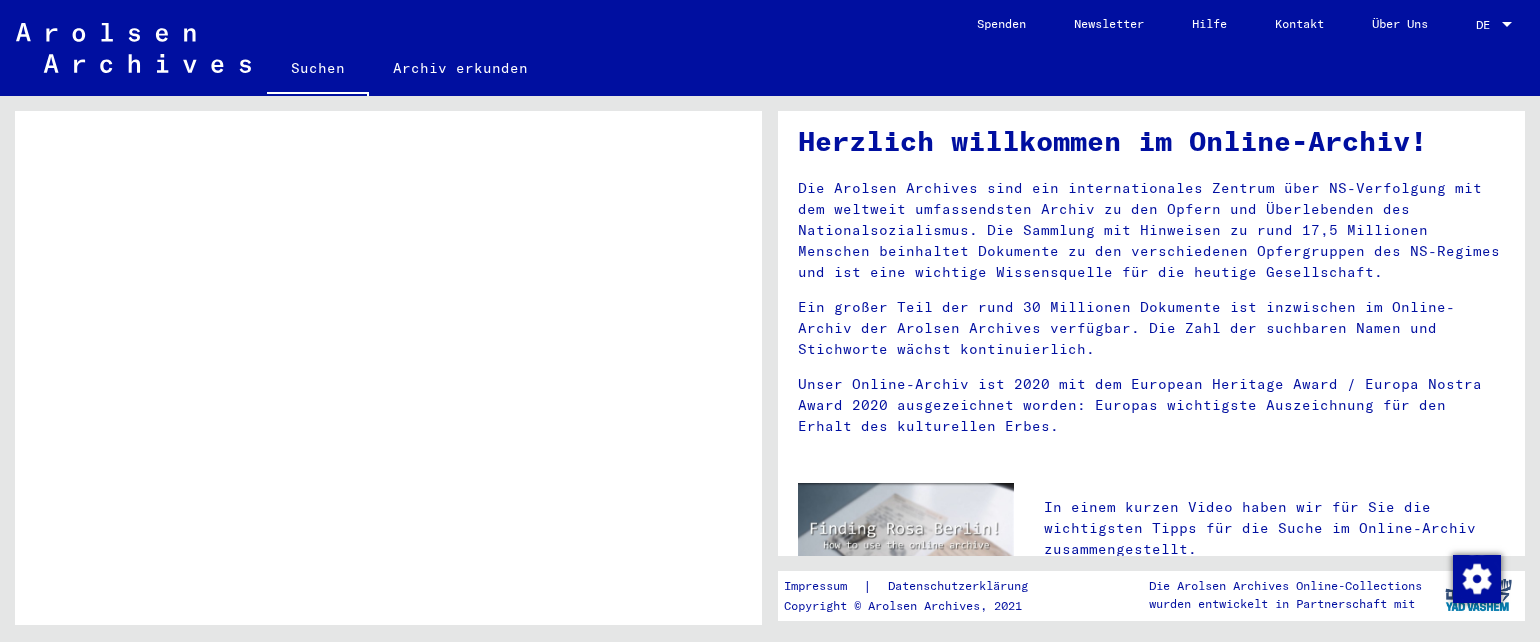 scroll, scrollTop: 0, scrollLeft: 0, axis: both 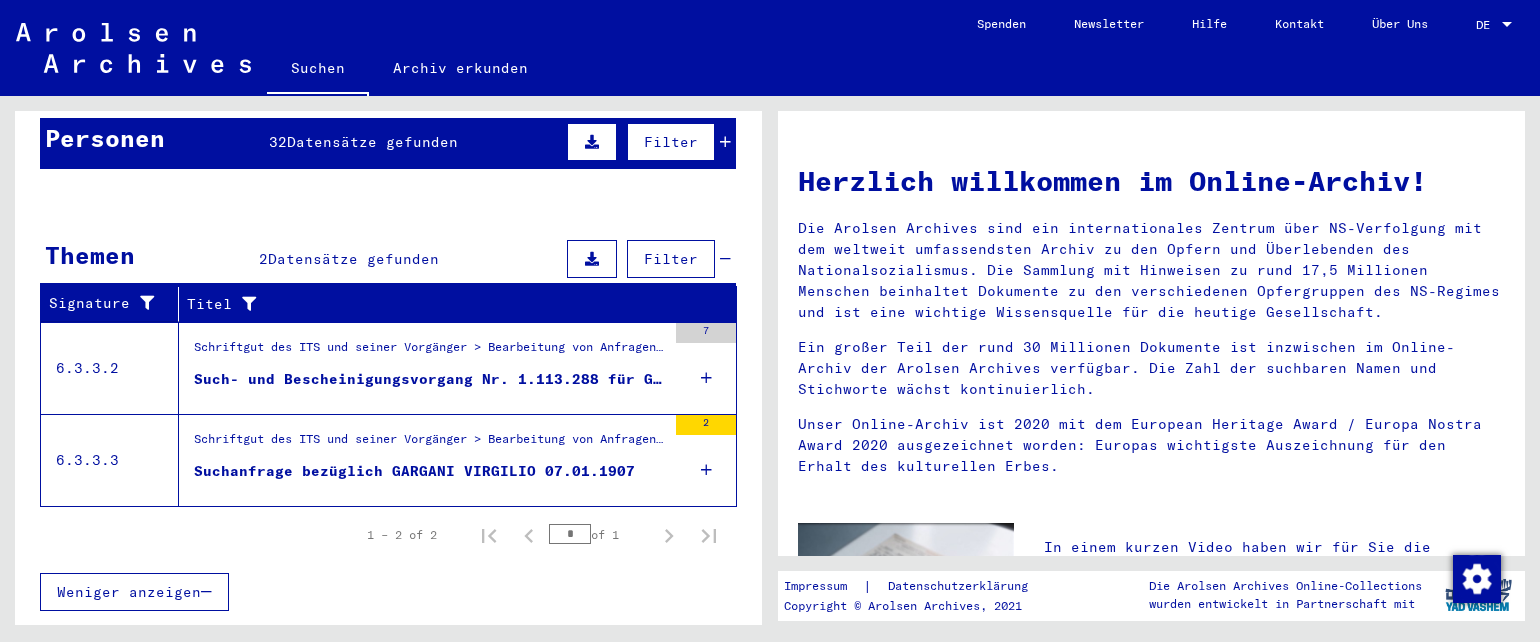 click on "Suchanfrage bezüglich GARGANI VIRGILIO 07.01.1907" at bounding box center (414, 471) 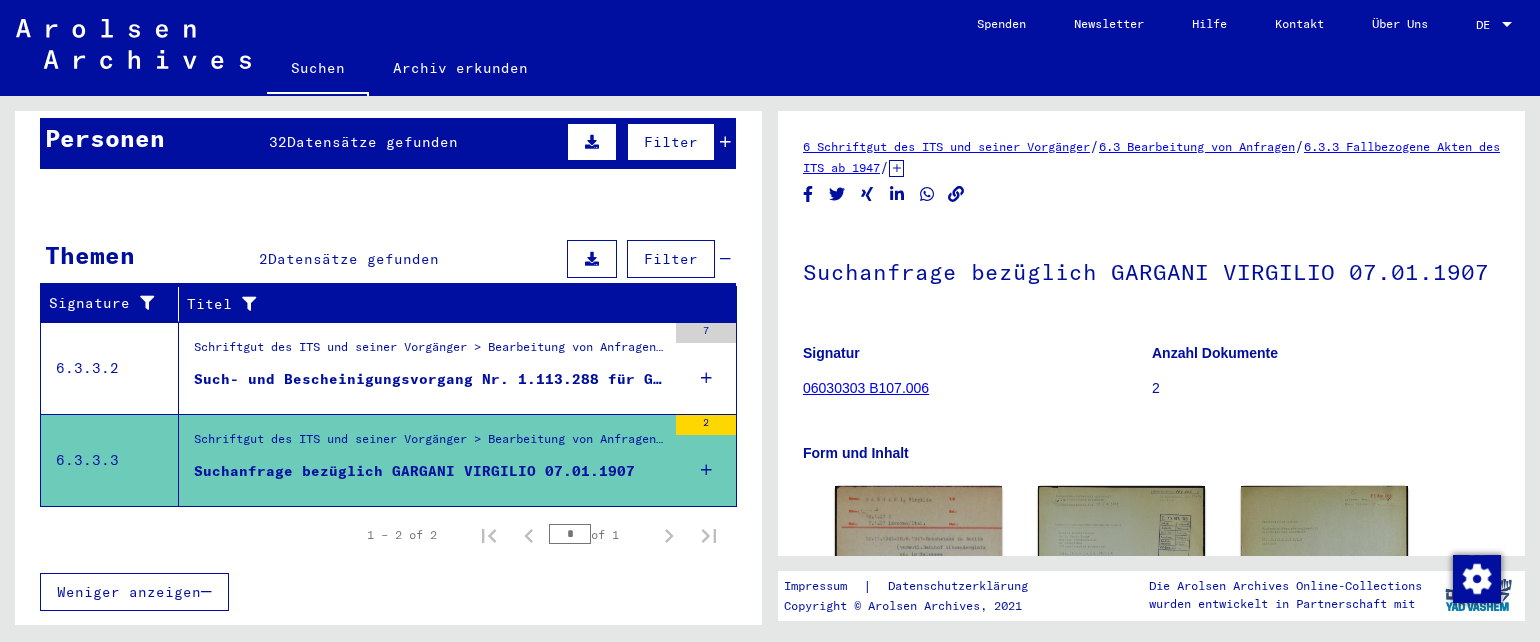 scroll, scrollTop: 0, scrollLeft: 0, axis: both 